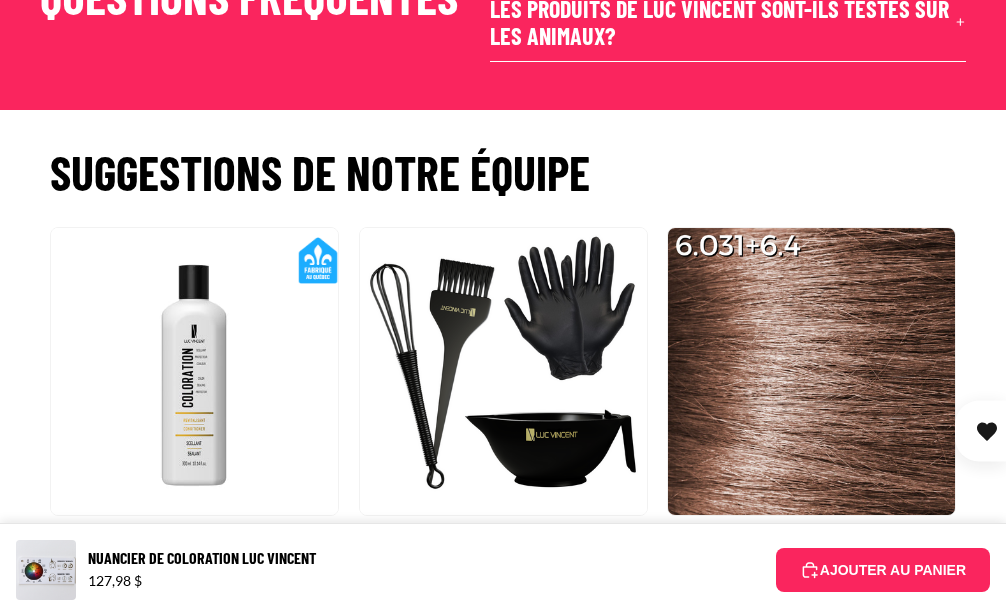 scroll, scrollTop: 2098, scrollLeft: 0, axis: vertical 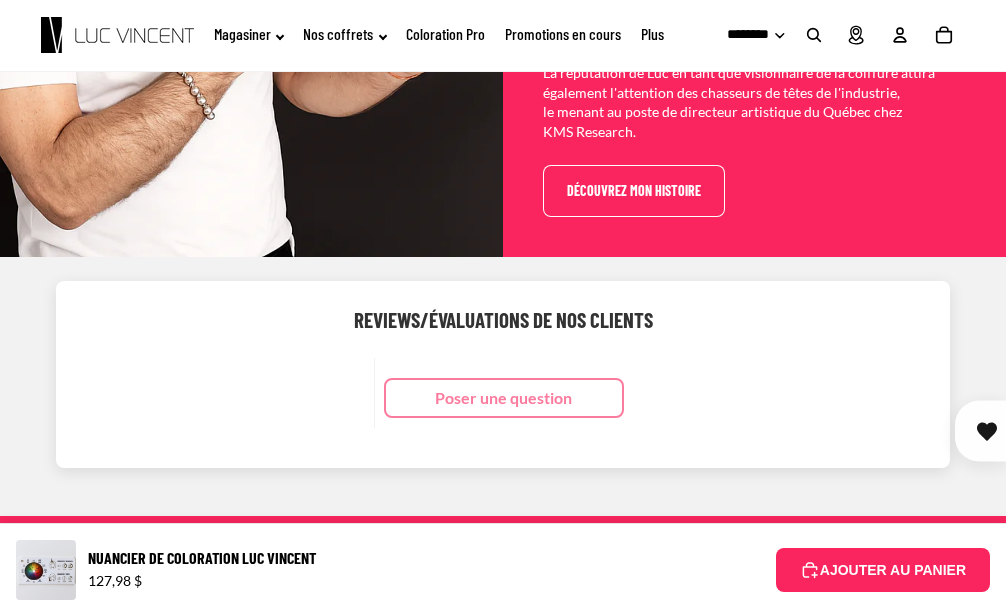 click on "Poser une question" at bounding box center [504, 398] 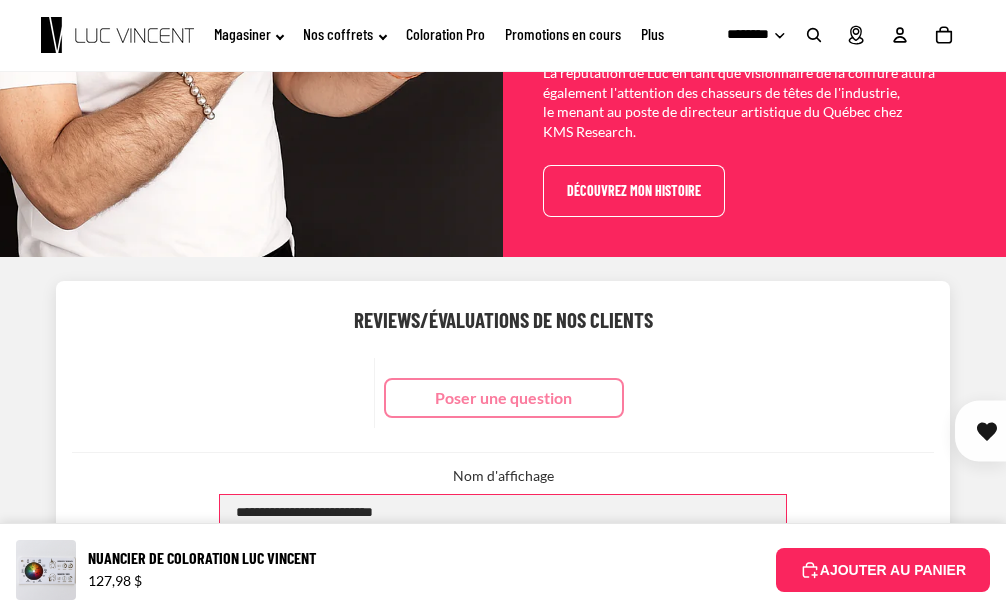 scroll, scrollTop: 0, scrollLeft: 0, axis: both 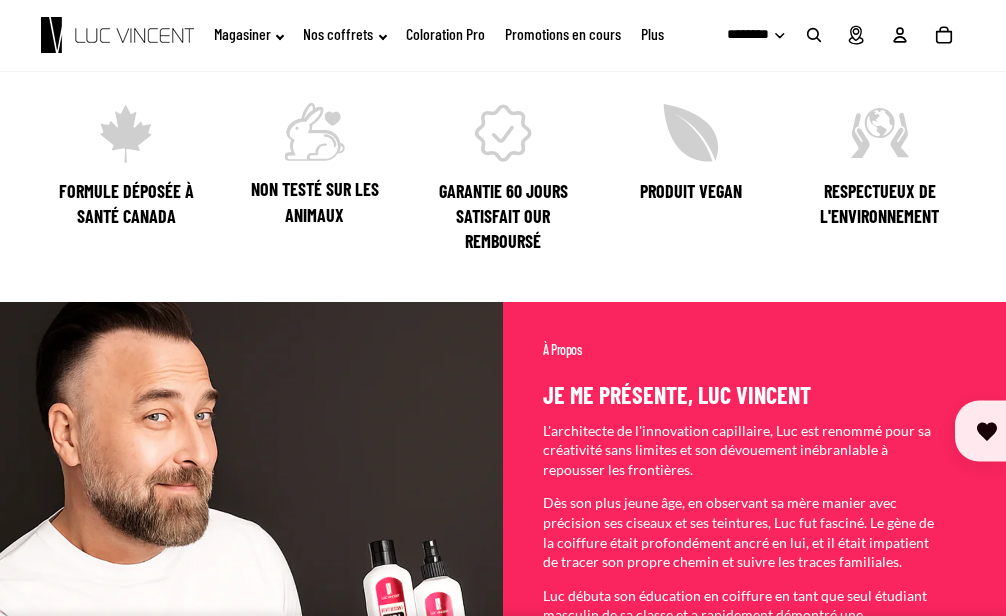 click on "Garantie 60 Jours Satisfait our remboursé" at bounding box center (503, 217) 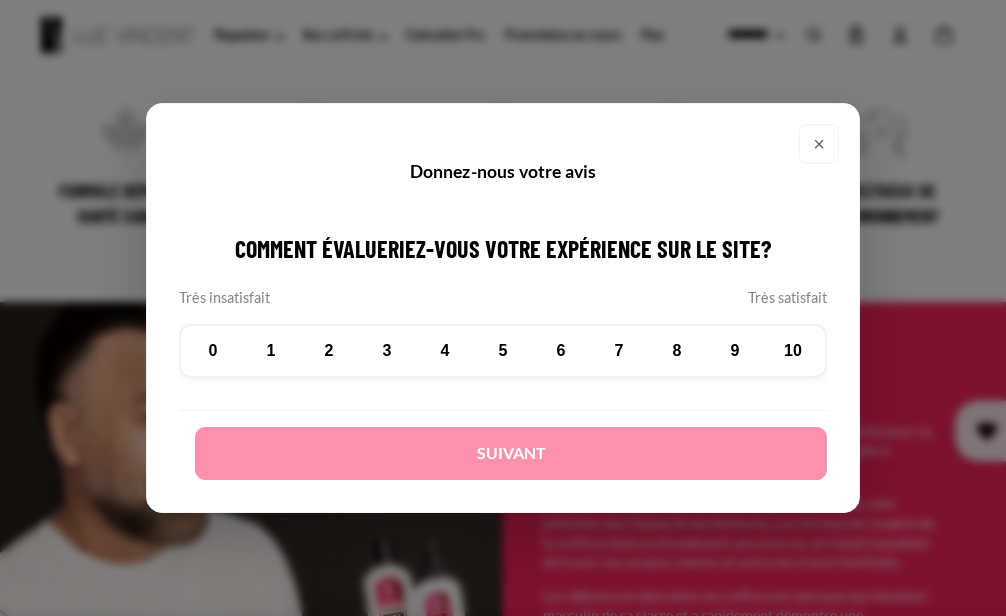 click on "×" at bounding box center [819, 144] 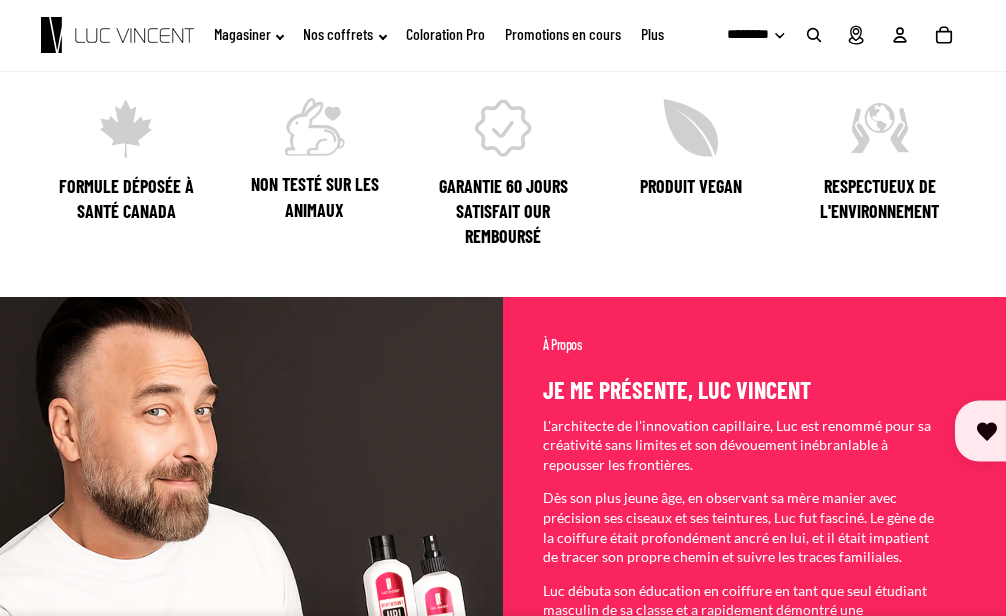 scroll, scrollTop: 744, scrollLeft: 0, axis: vertical 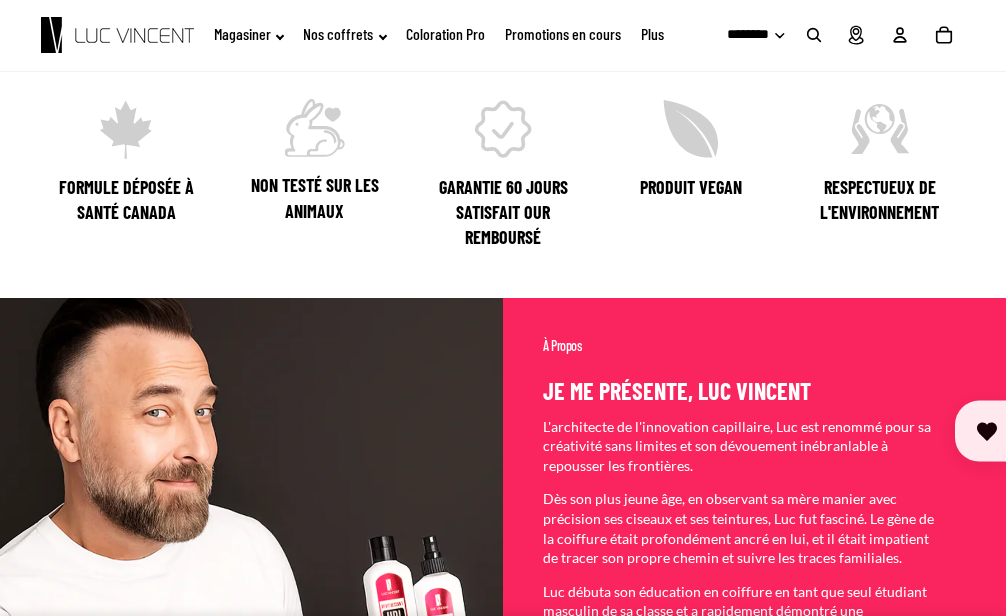 click on "Formule Déposée à Santé Canada" at bounding box center (126, 200) 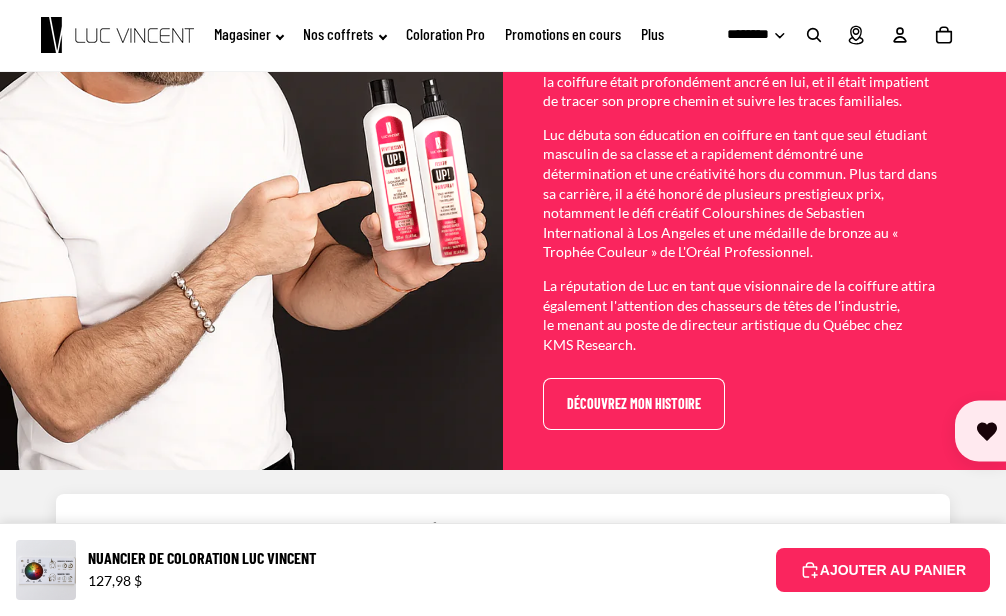 scroll, scrollTop: 1200, scrollLeft: 0, axis: vertical 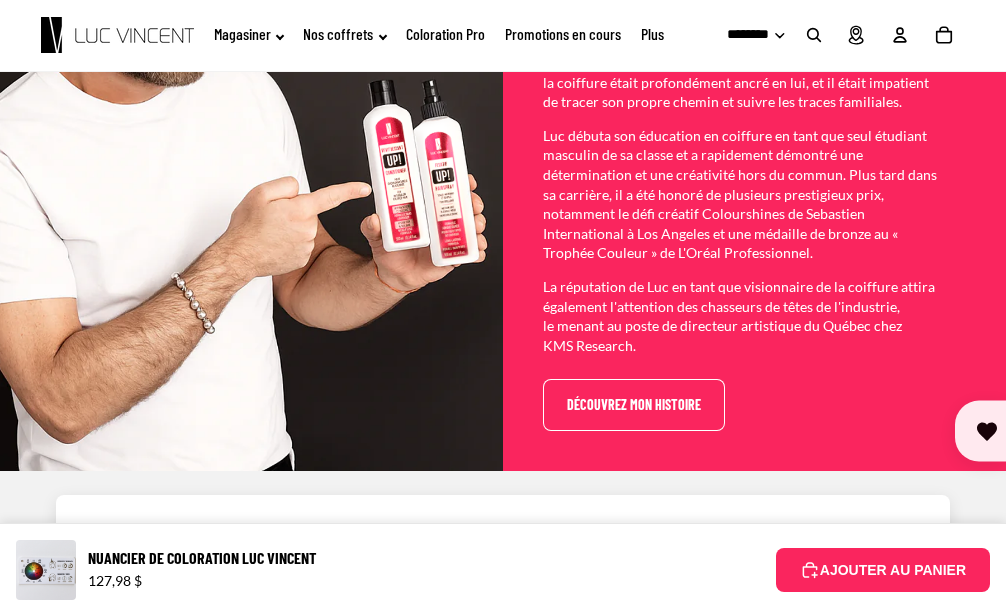 click on "Coloration Pro" 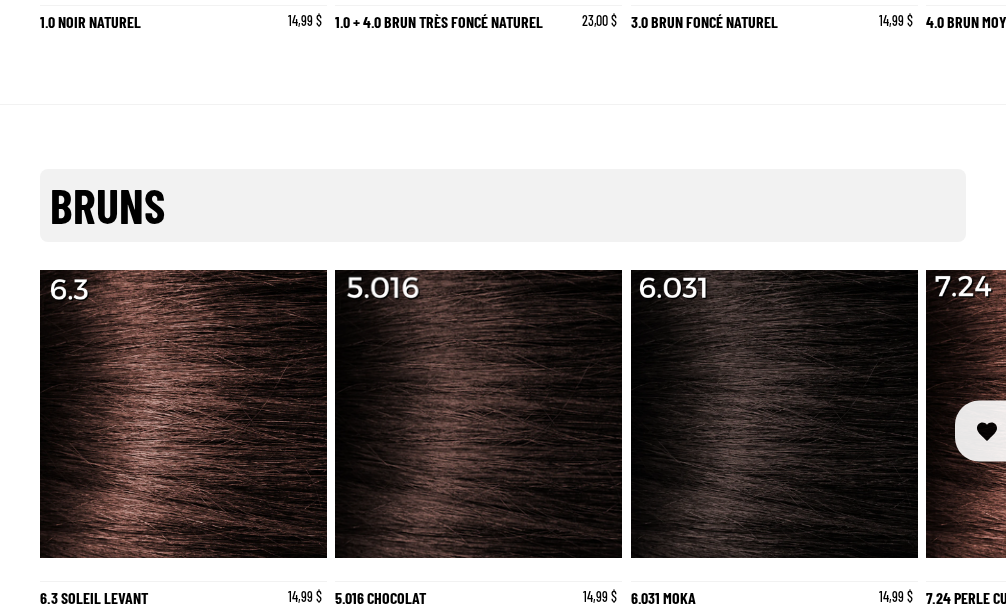 scroll, scrollTop: 3110, scrollLeft: 0, axis: vertical 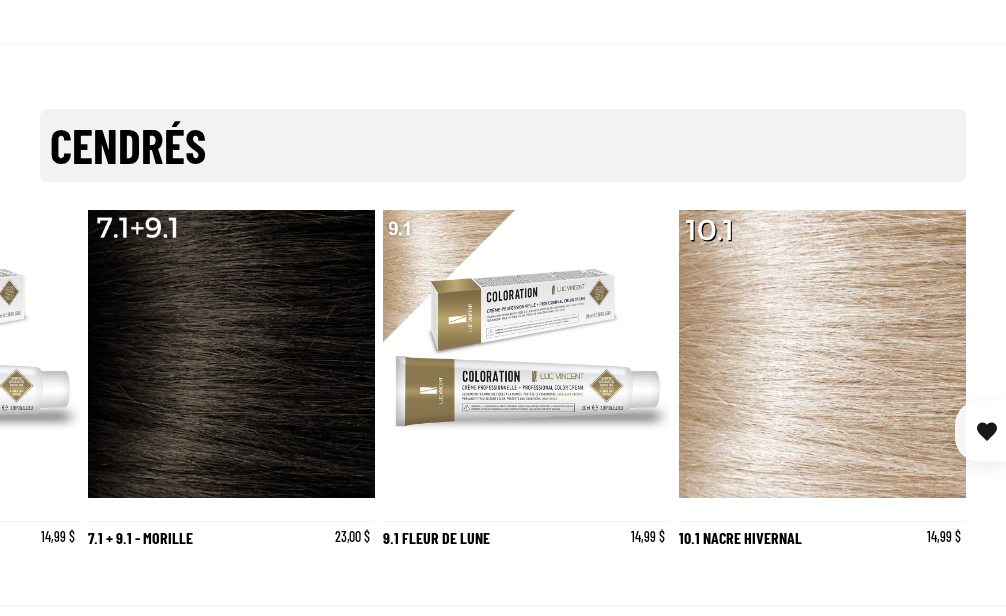 click at bounding box center [231, 354] 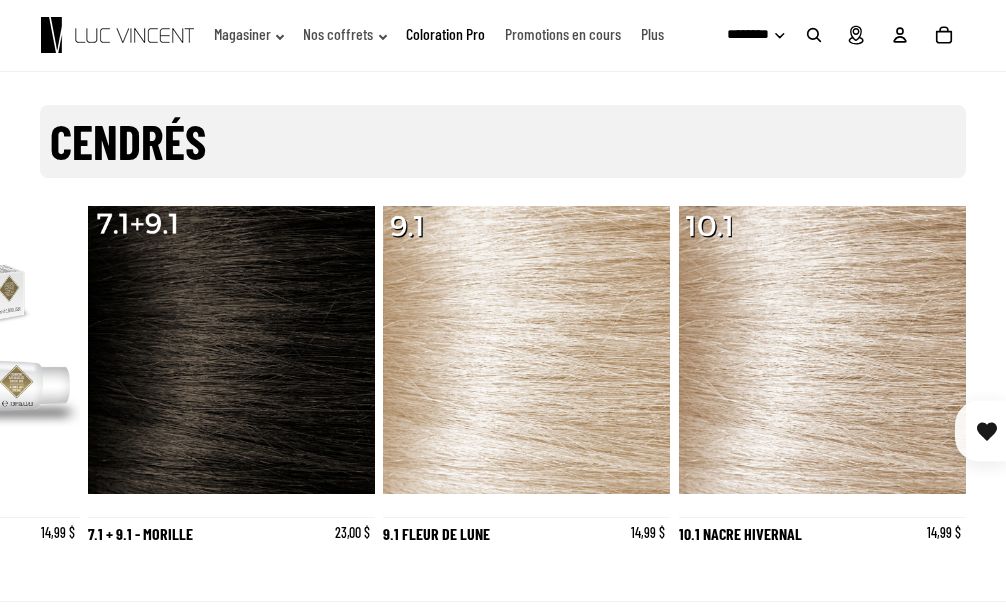 scroll, scrollTop: 4825, scrollLeft: 0, axis: vertical 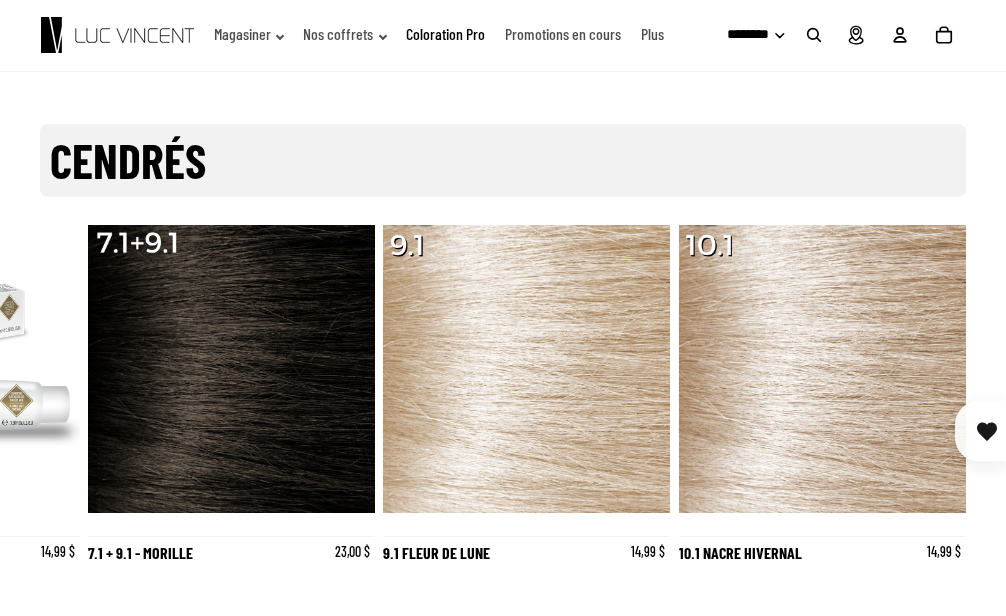 click at bounding box center [1119, 369] 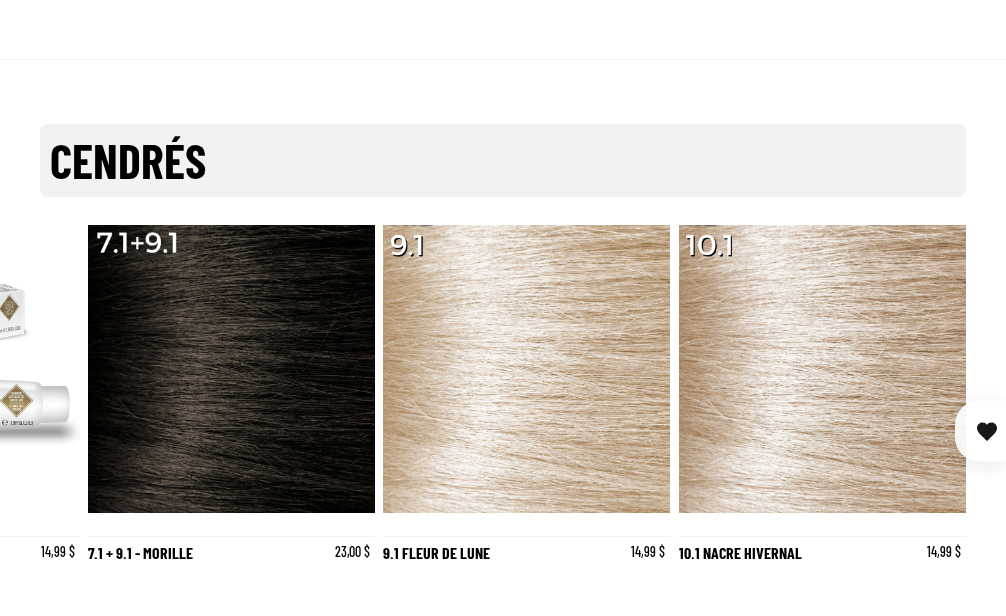 scroll, scrollTop: 4838, scrollLeft: 0, axis: vertical 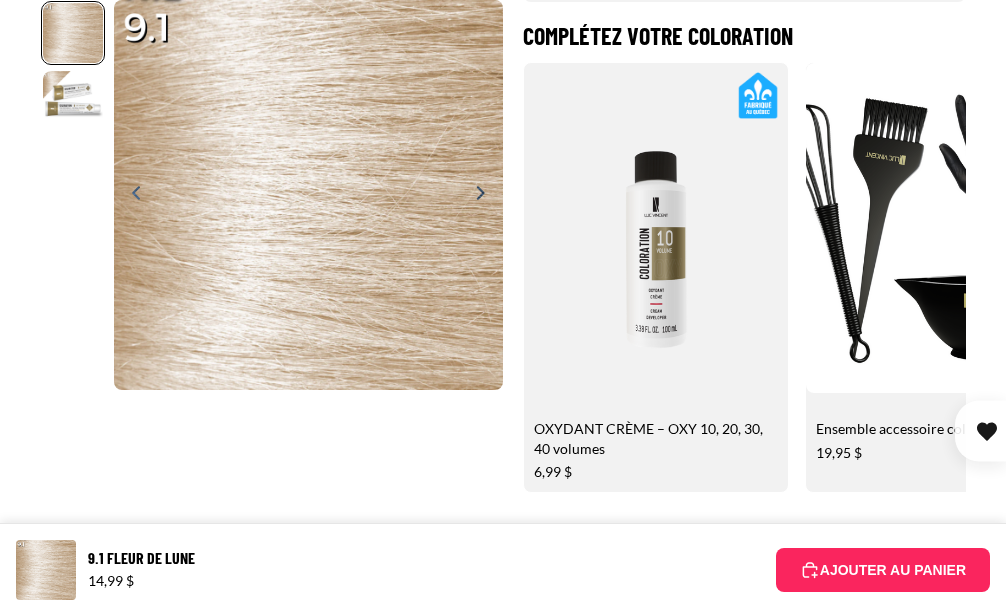 click at bounding box center [486, 195] 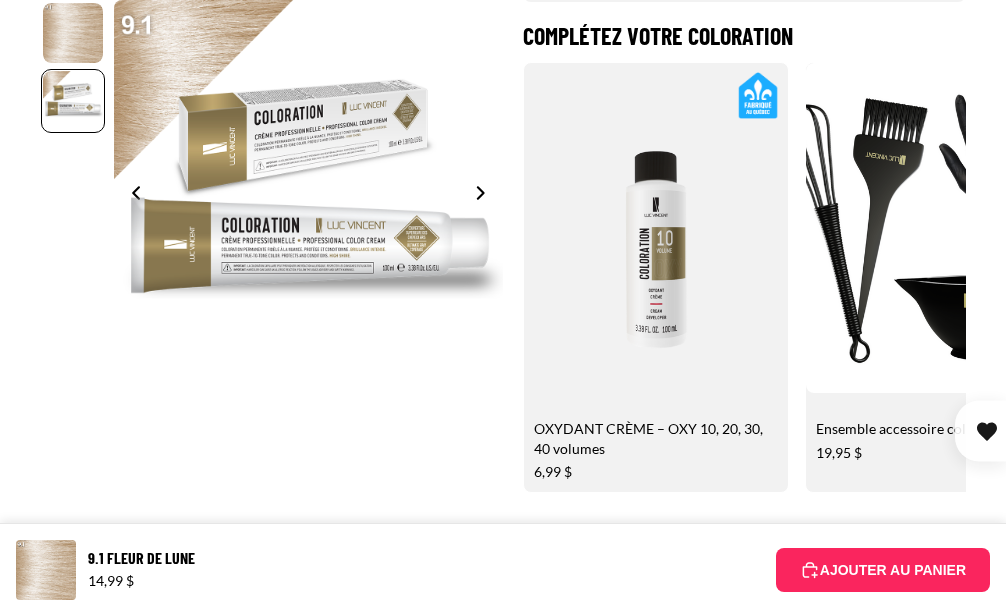 scroll, scrollTop: 0, scrollLeft: 390, axis: horizontal 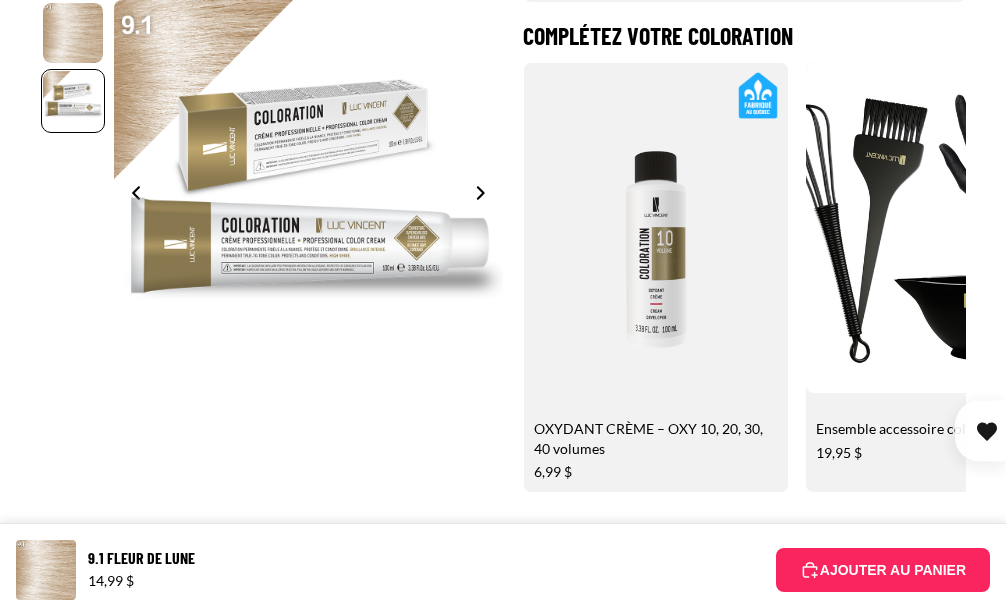 click at bounding box center [130, 195] 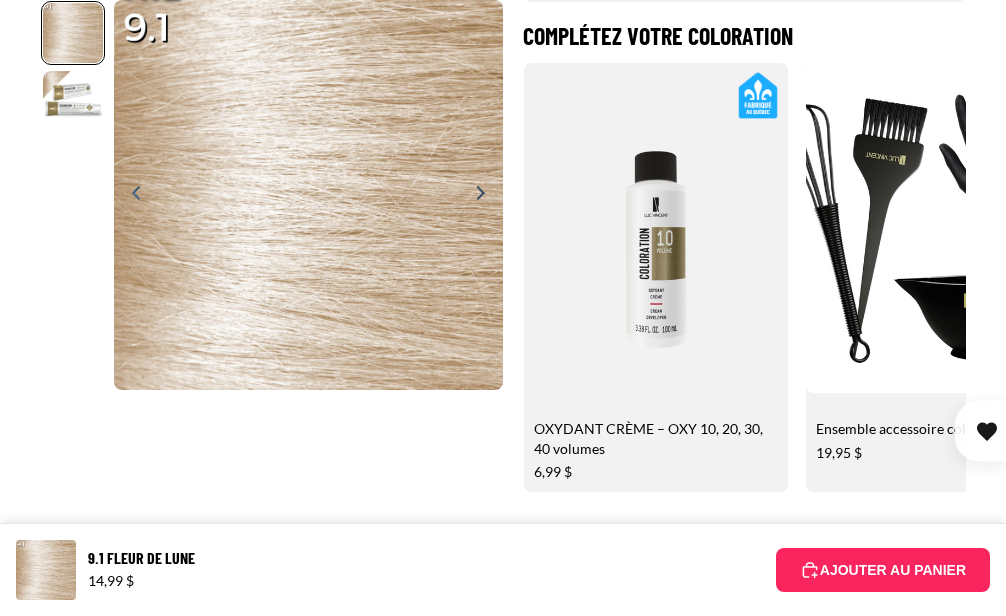scroll, scrollTop: 0, scrollLeft: 0, axis: both 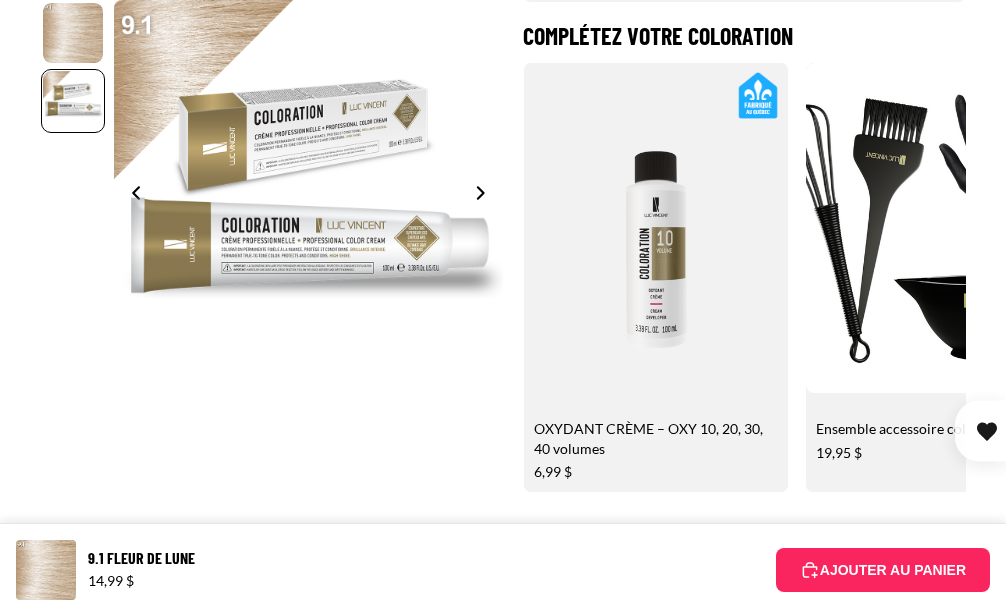click 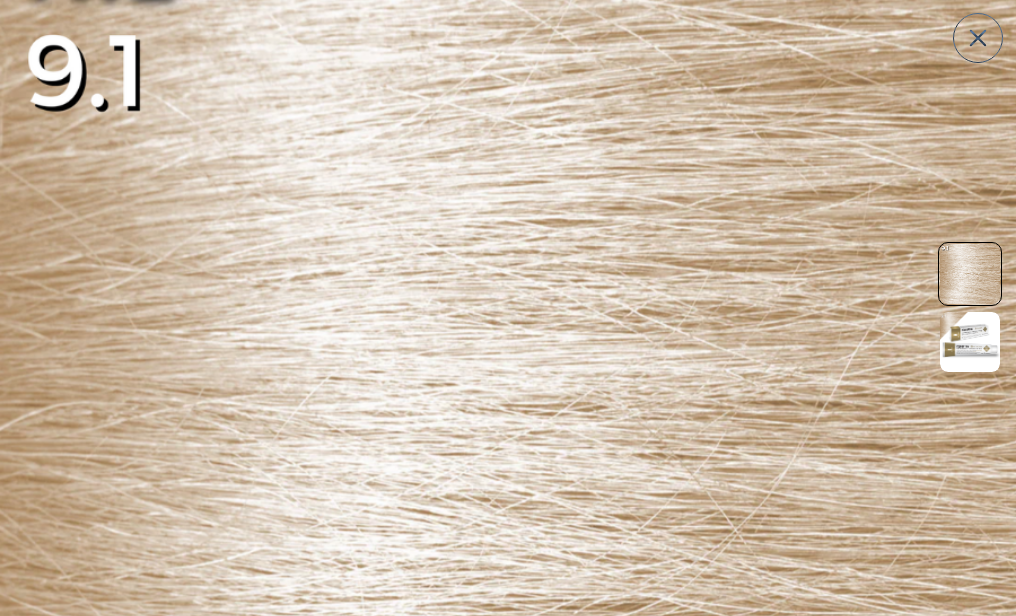 scroll, scrollTop: 1016, scrollLeft: 0, axis: vertical 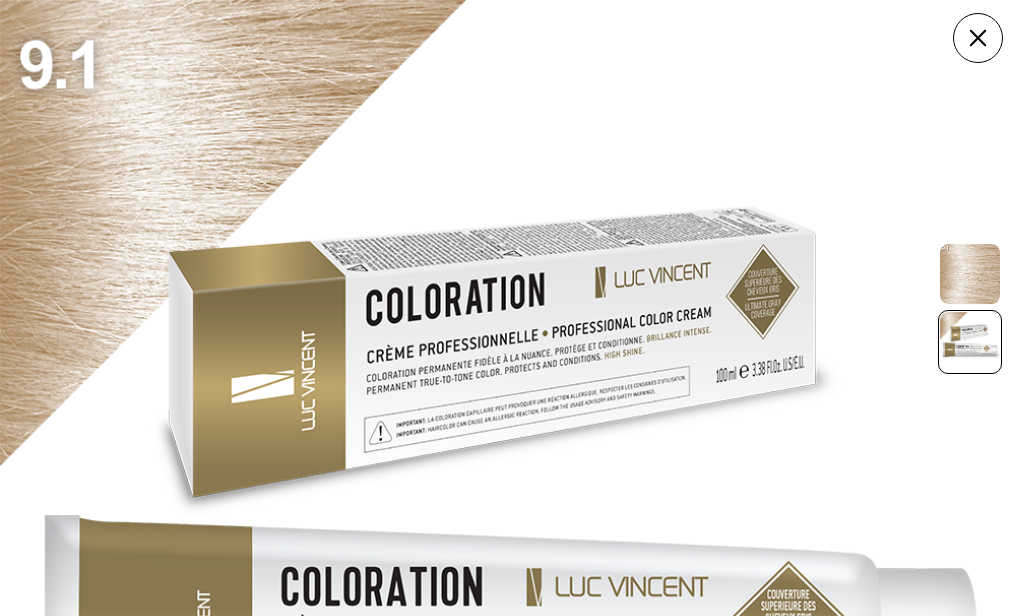 click 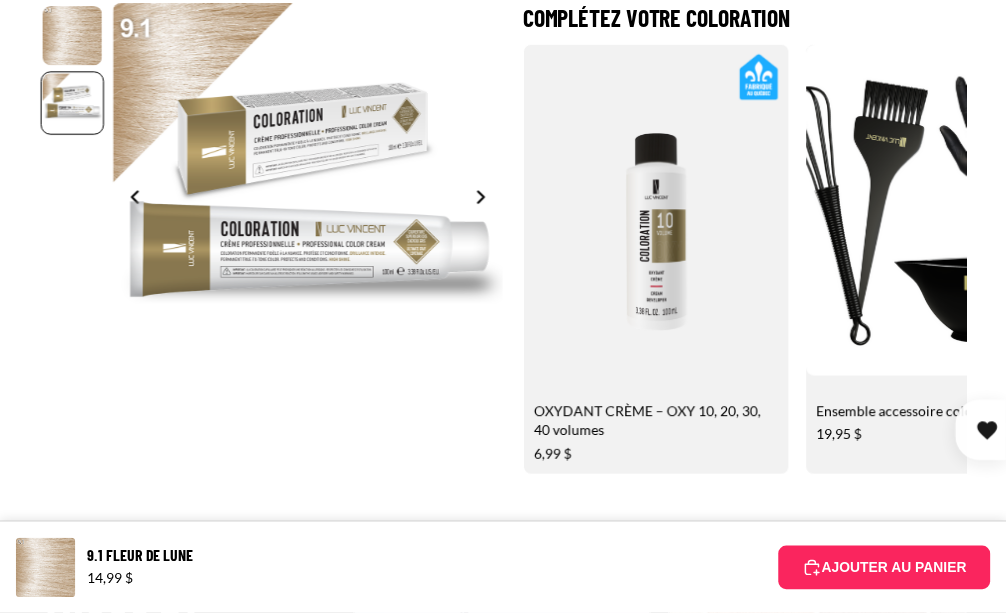 scroll, scrollTop: 0, scrollLeft: 391, axis: horizontal 